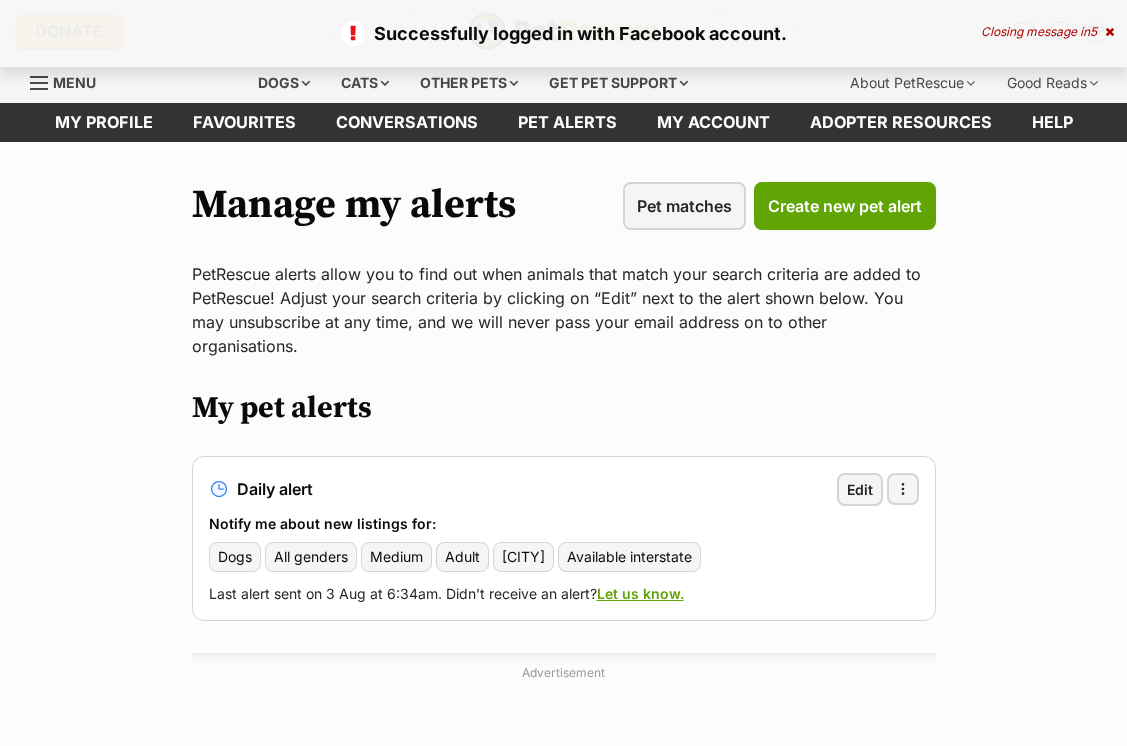 scroll, scrollTop: 0, scrollLeft: 0, axis: both 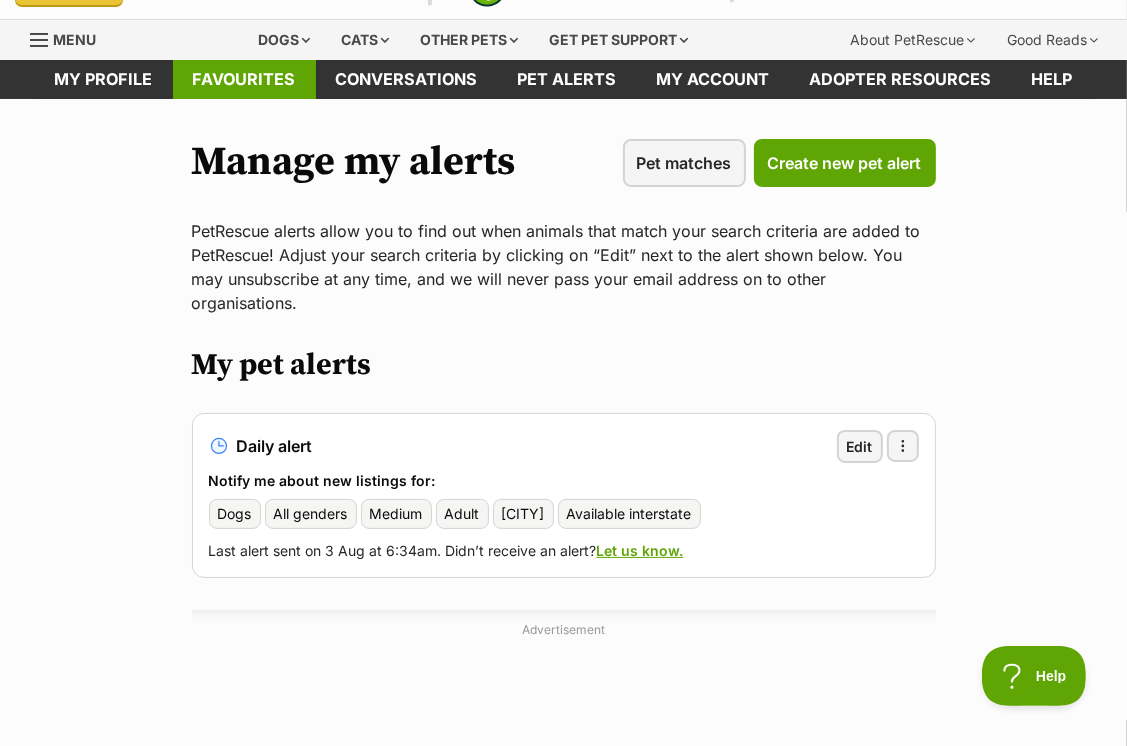 click on "Favourites" at bounding box center [244, 79] 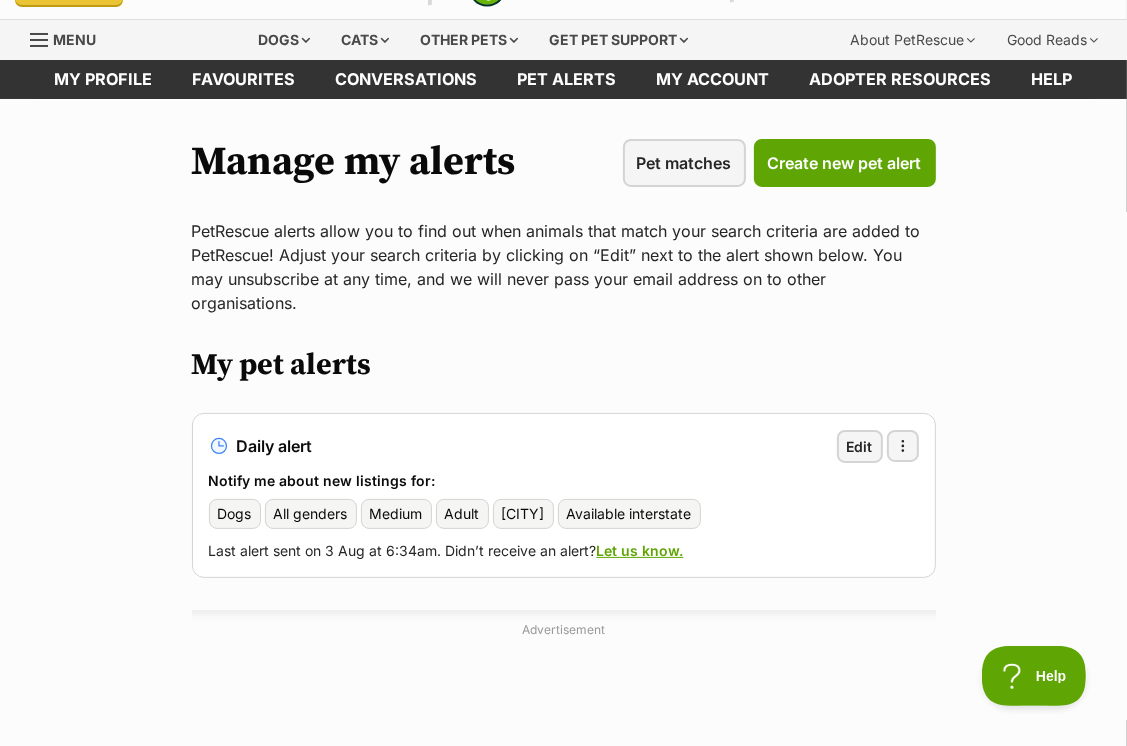 scroll, scrollTop: 0, scrollLeft: 0, axis: both 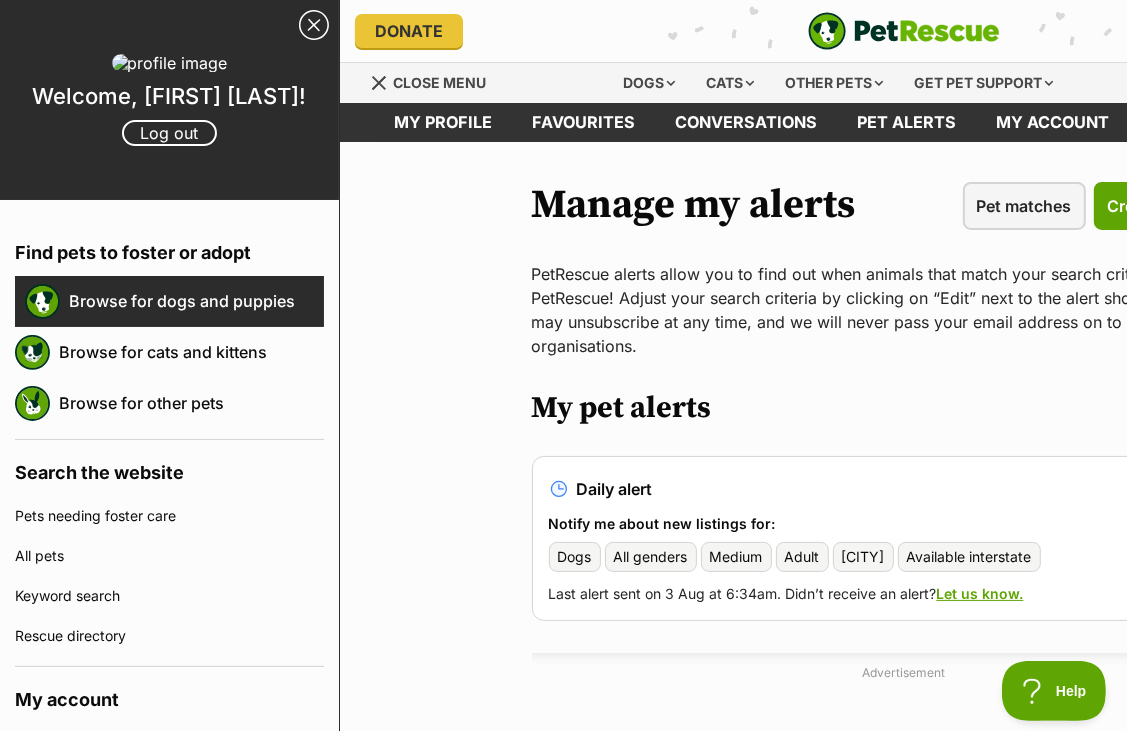 click on "Browse for dogs and puppies" at bounding box center (196, 301) 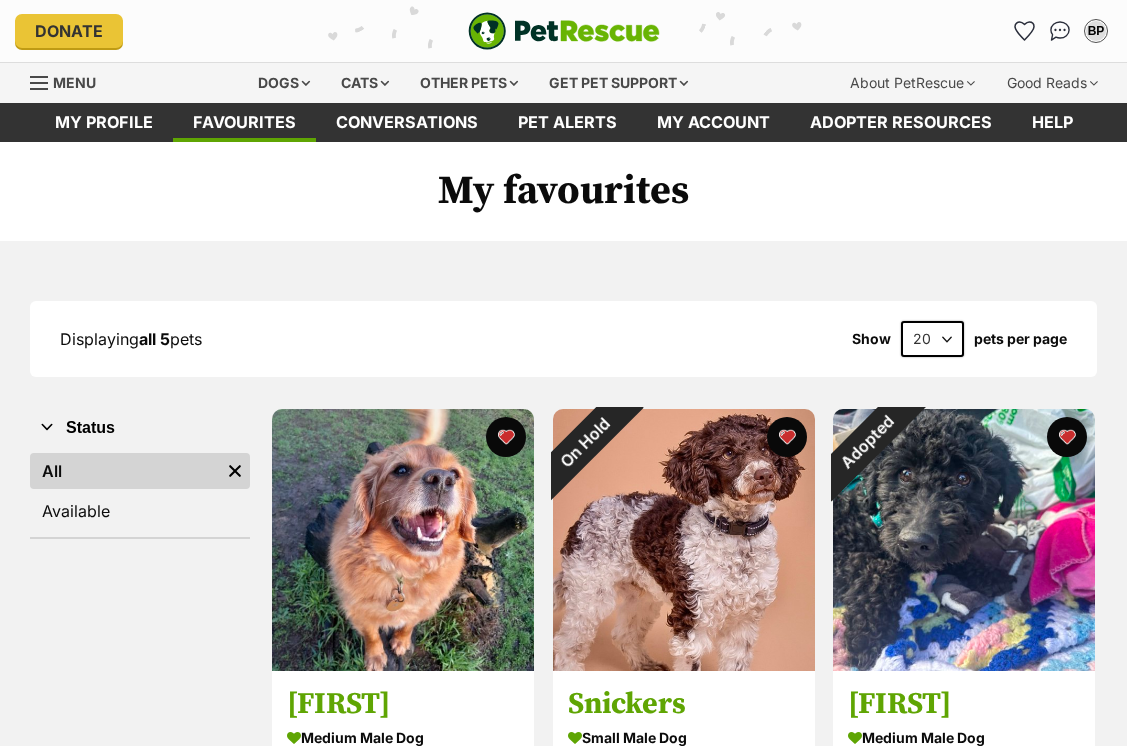 scroll, scrollTop: 0, scrollLeft: 0, axis: both 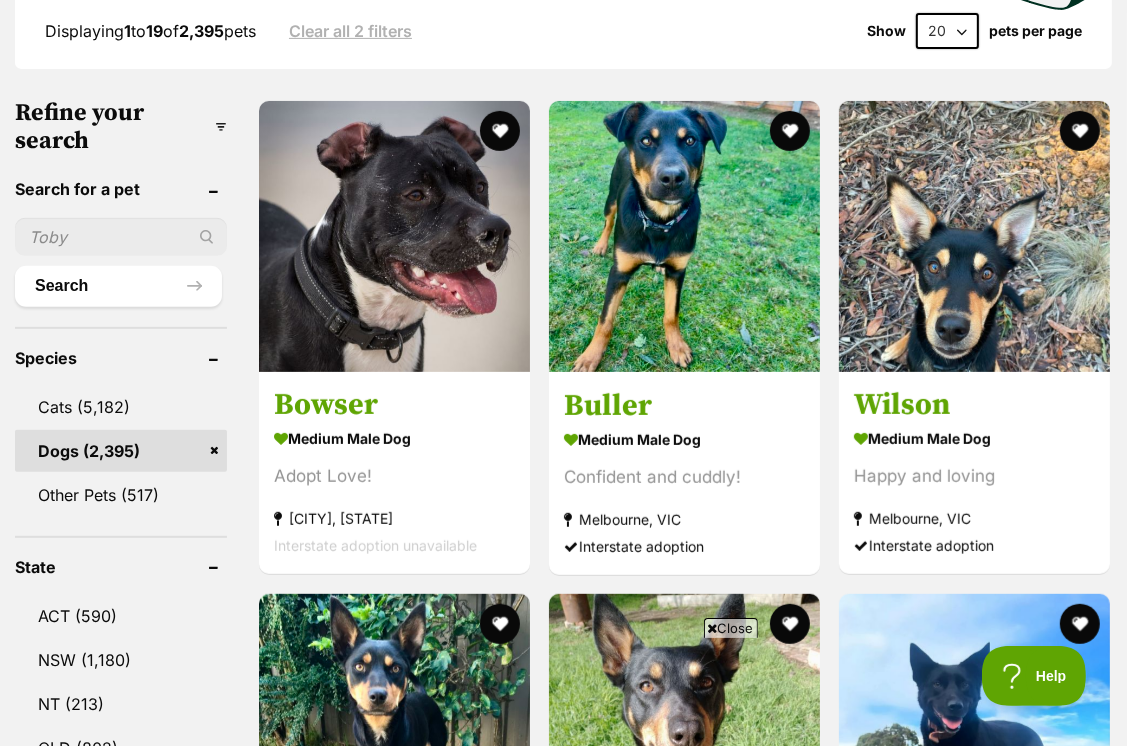 click at bounding box center (121, 237) 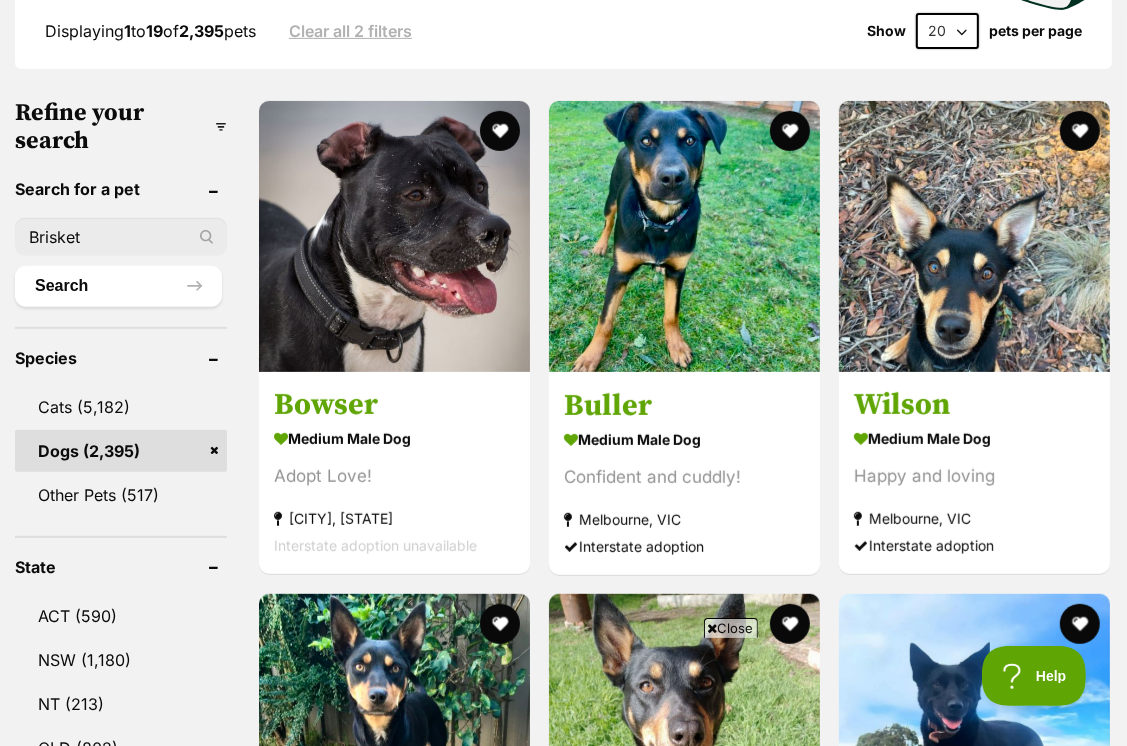 scroll, scrollTop: 0, scrollLeft: 0, axis: both 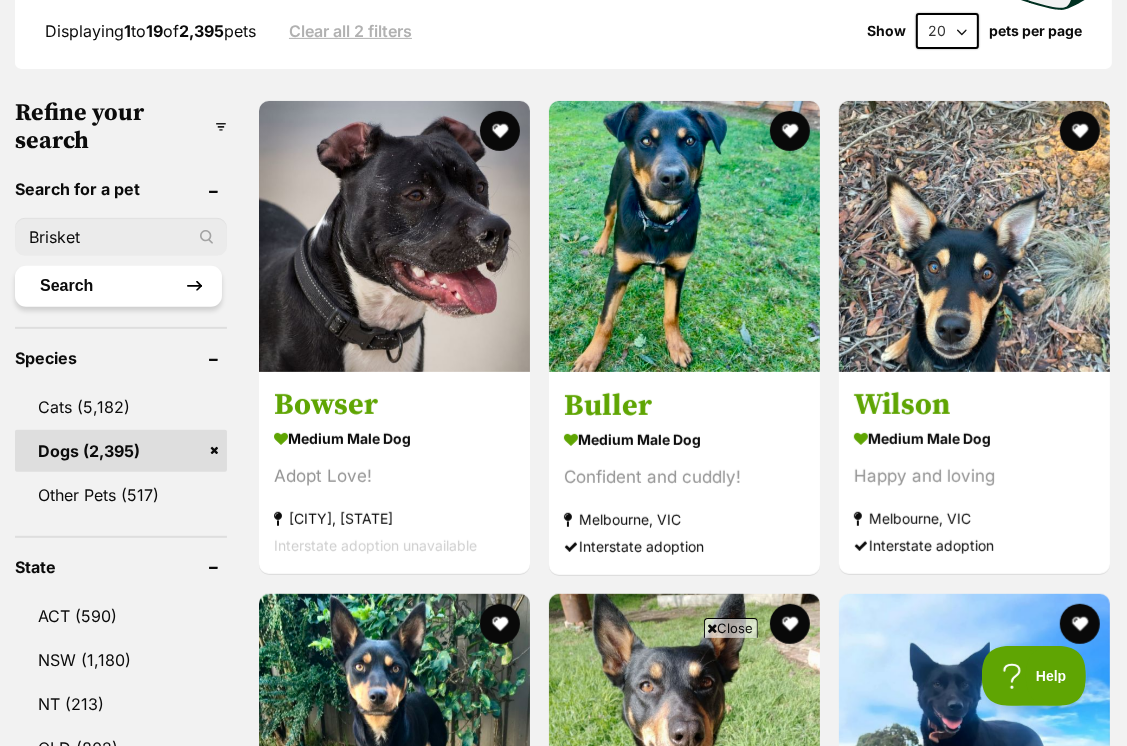 type on "Brisket" 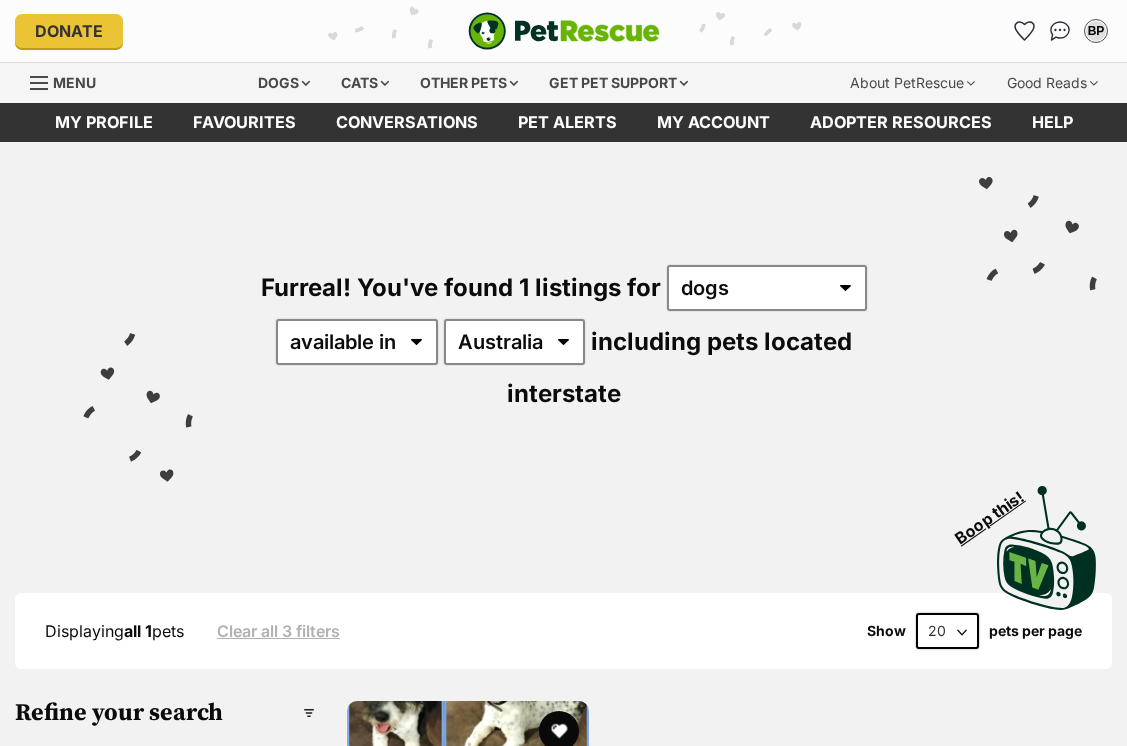 scroll, scrollTop: 0, scrollLeft: 0, axis: both 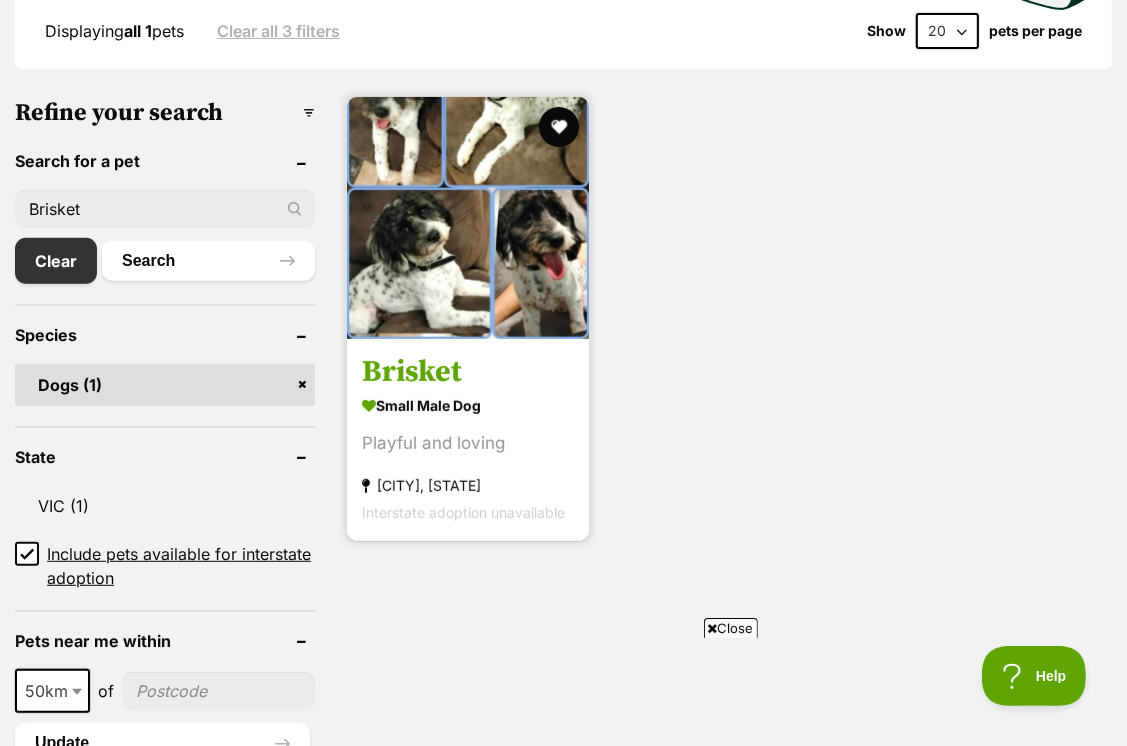 click at bounding box center [468, 218] 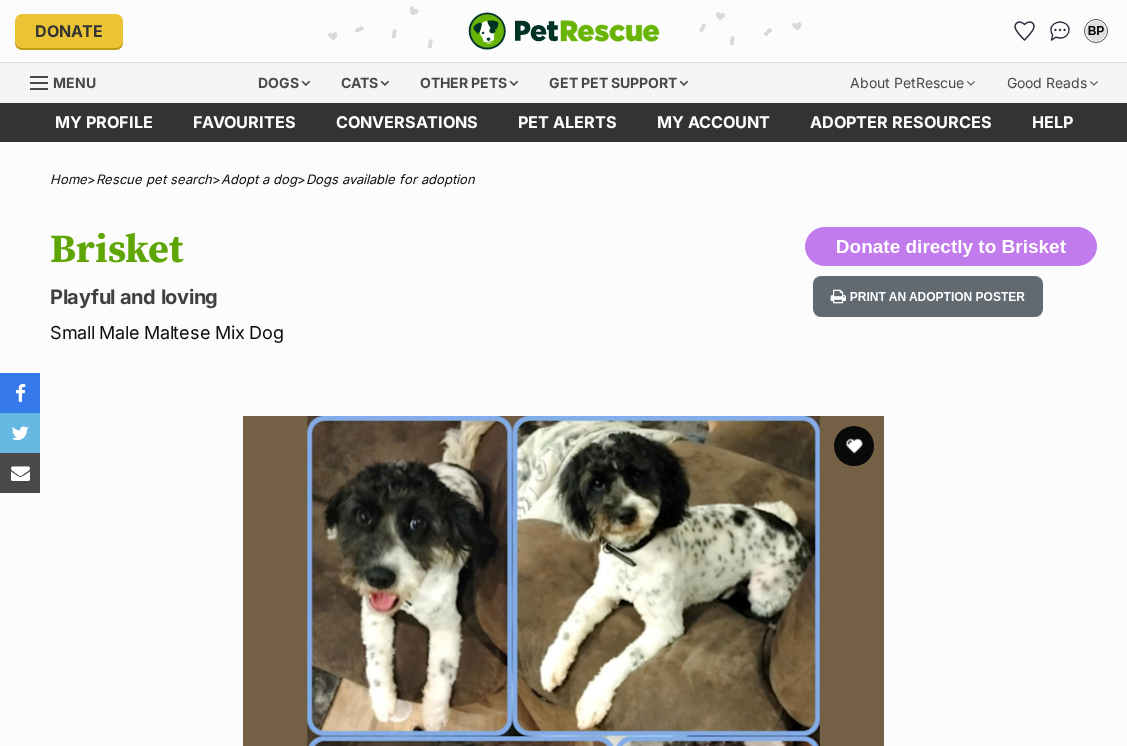 scroll, scrollTop: 0, scrollLeft: 0, axis: both 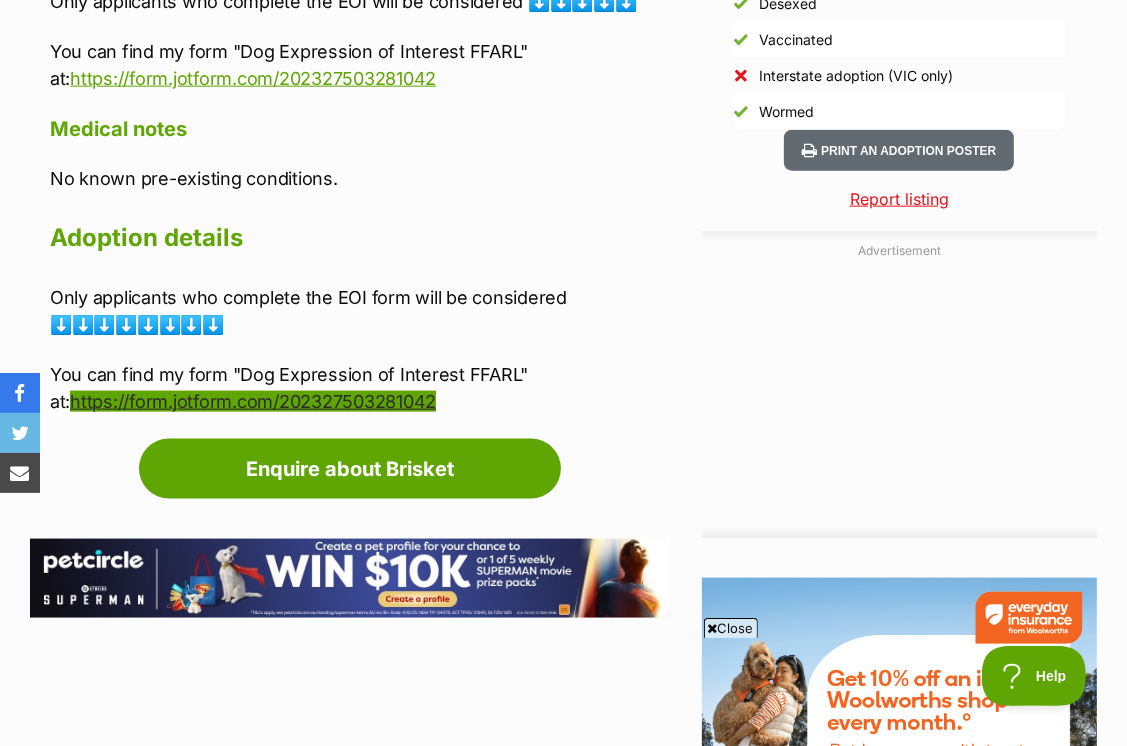 click on "https://form.jotform.com/202327503281042" at bounding box center (253, 401) 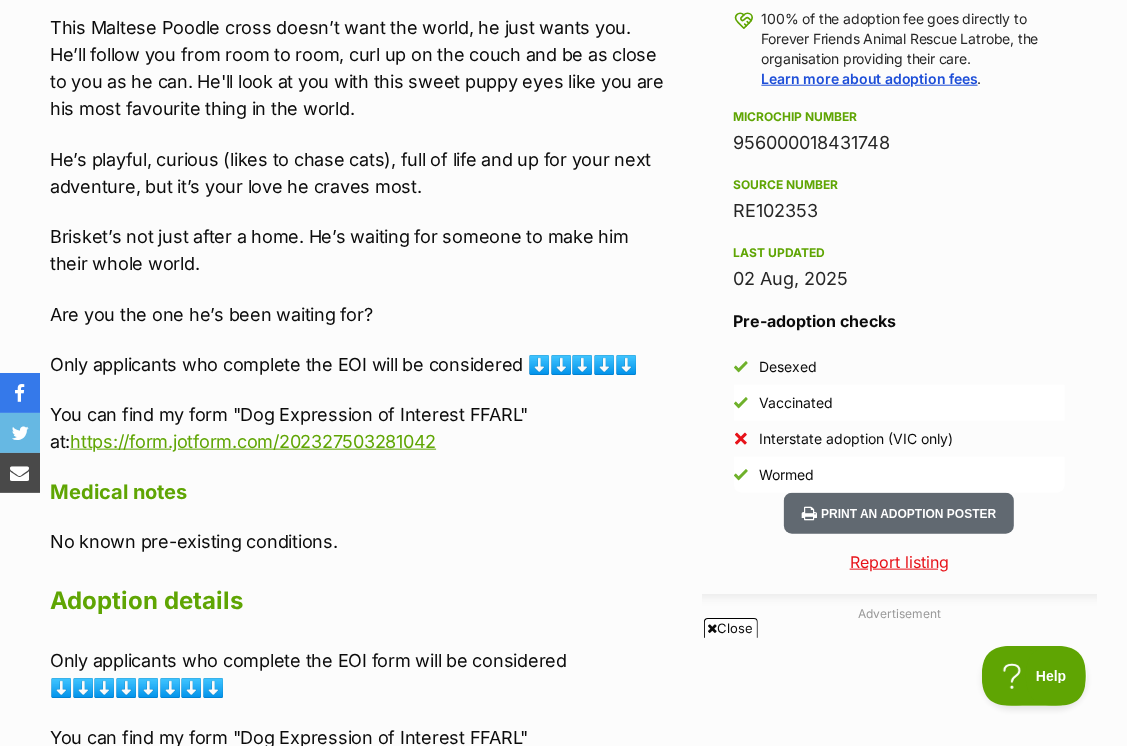 scroll, scrollTop: 1400, scrollLeft: 0, axis: vertical 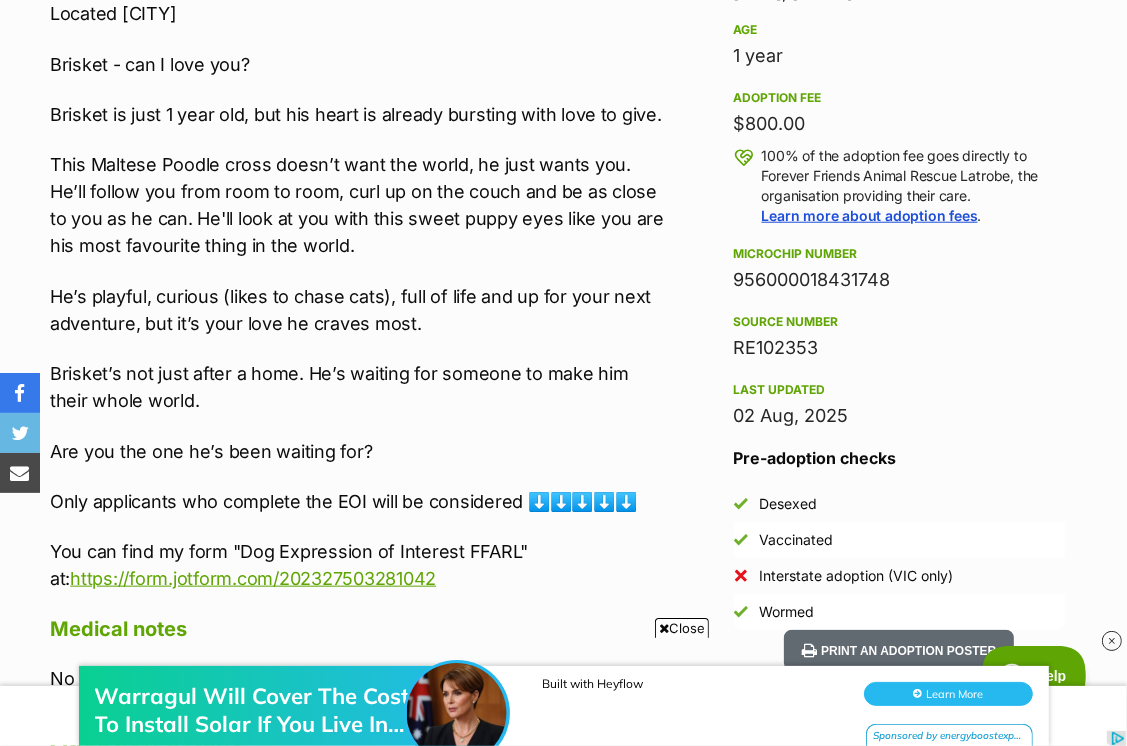 drag, startPoint x: 731, startPoint y: 255, endPoint x: 892, endPoint y: 292, distance: 165.19685 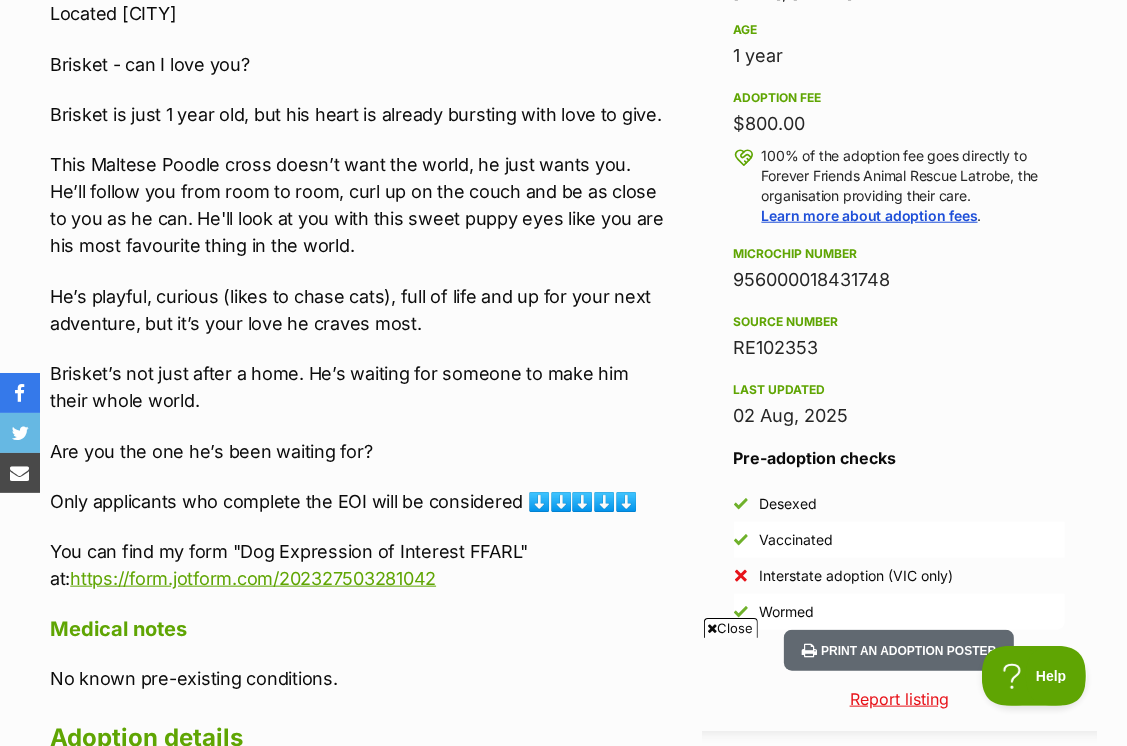 drag, startPoint x: 733, startPoint y: 324, endPoint x: 820, endPoint y: 350, distance: 90.80198 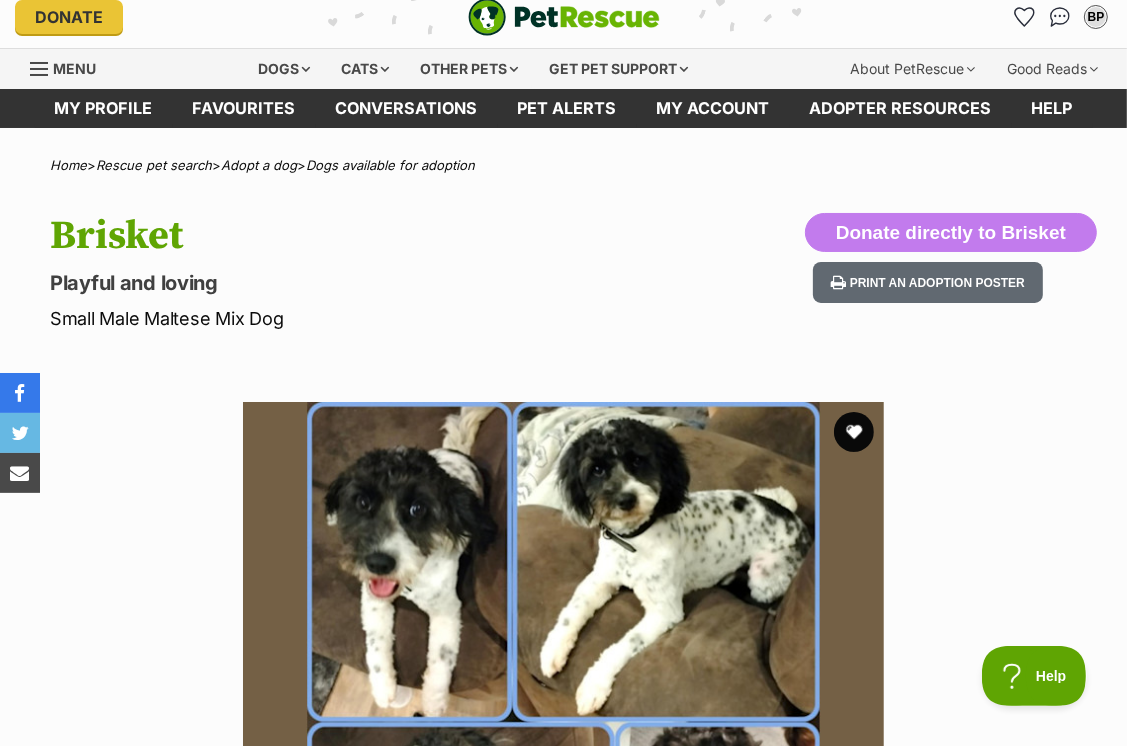 scroll, scrollTop: 0, scrollLeft: 0, axis: both 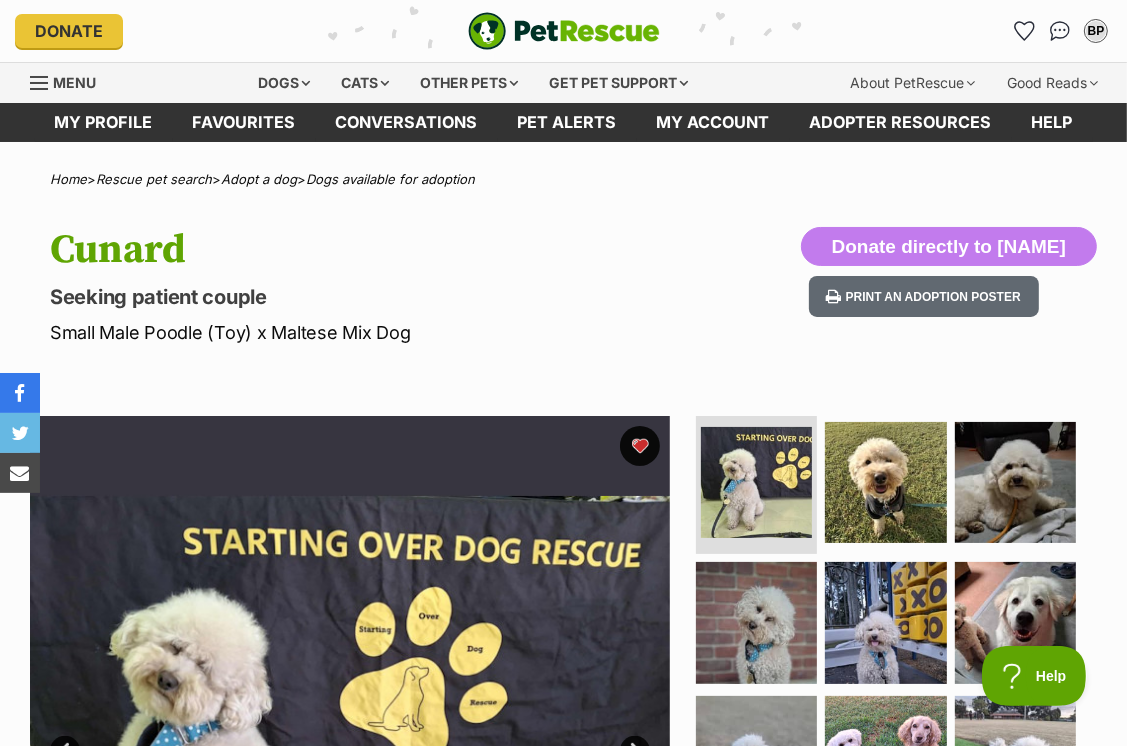click on "Menu" at bounding box center [74, 82] 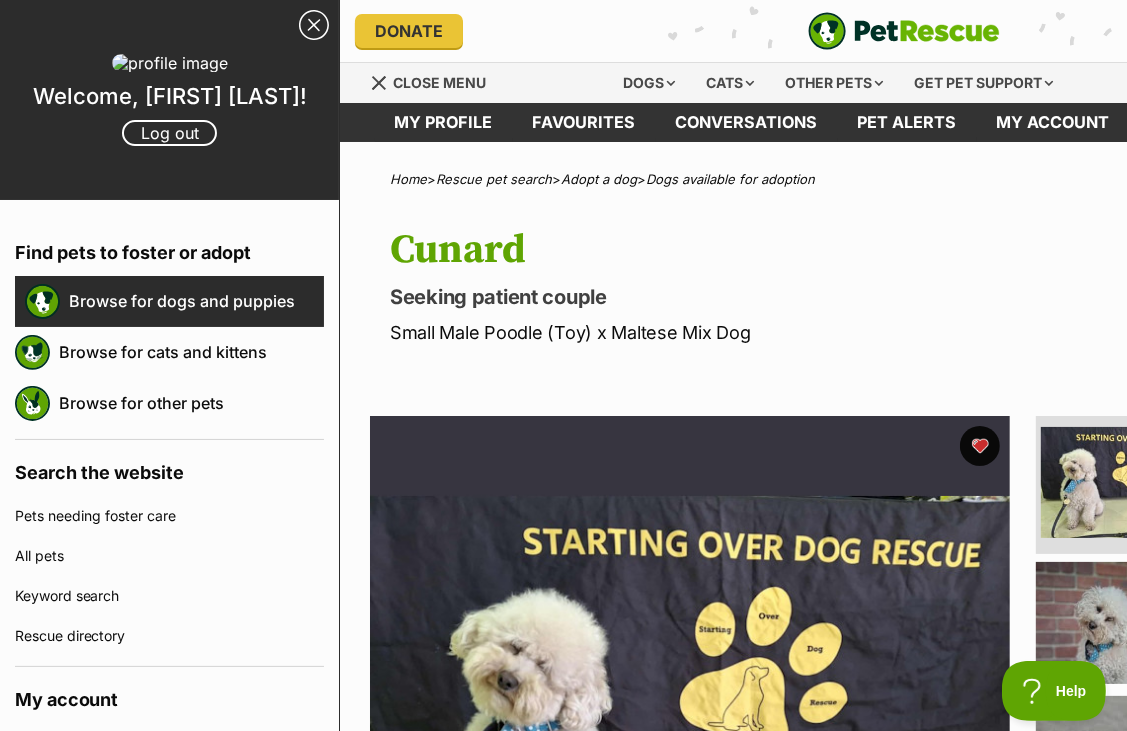 click on "Browse for dogs and puppies" at bounding box center (196, 301) 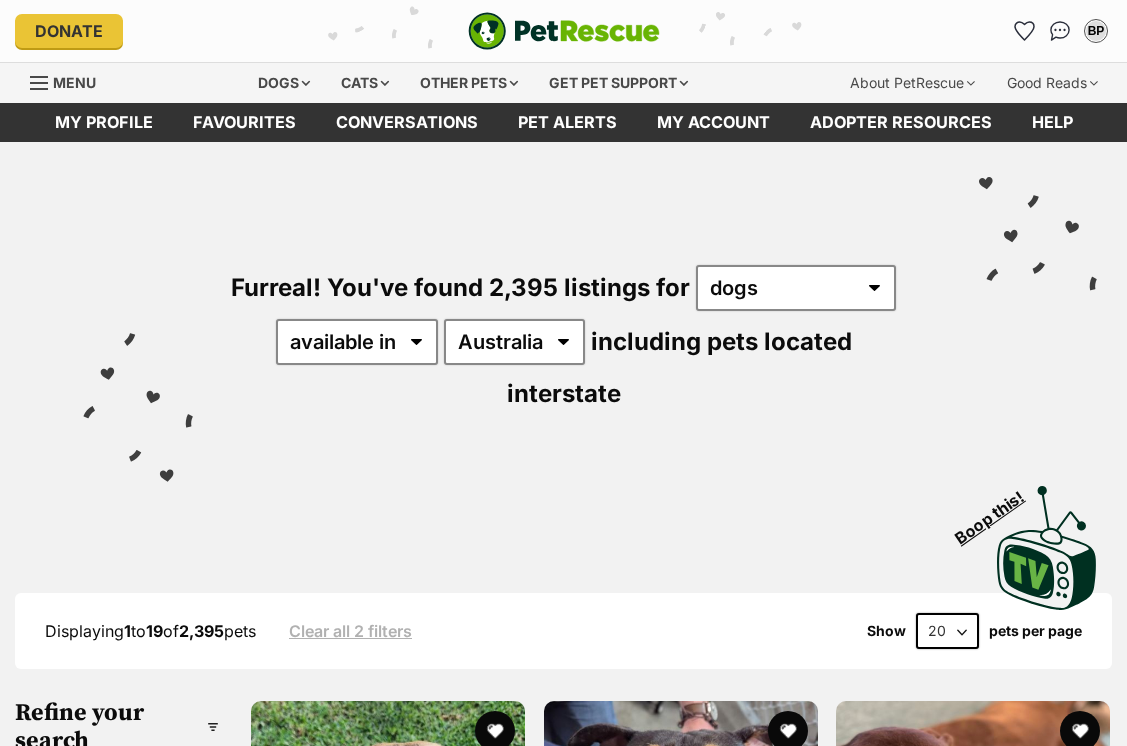 scroll, scrollTop: 200, scrollLeft: 0, axis: vertical 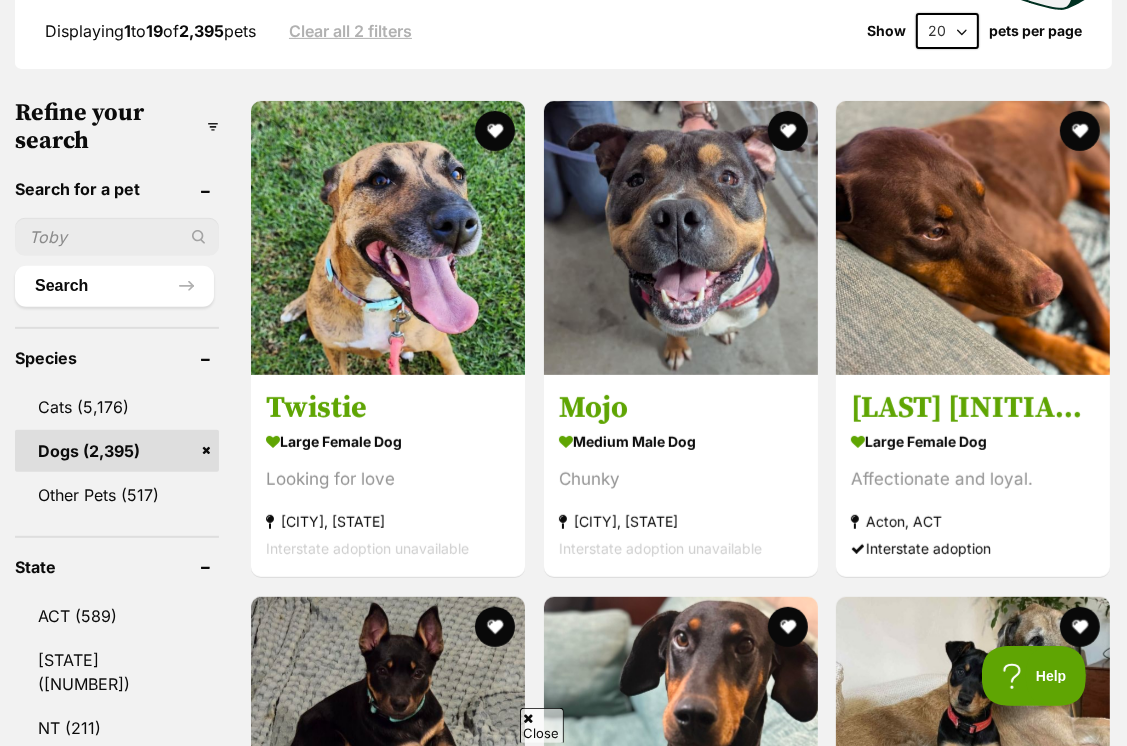 click at bounding box center [117, 237] 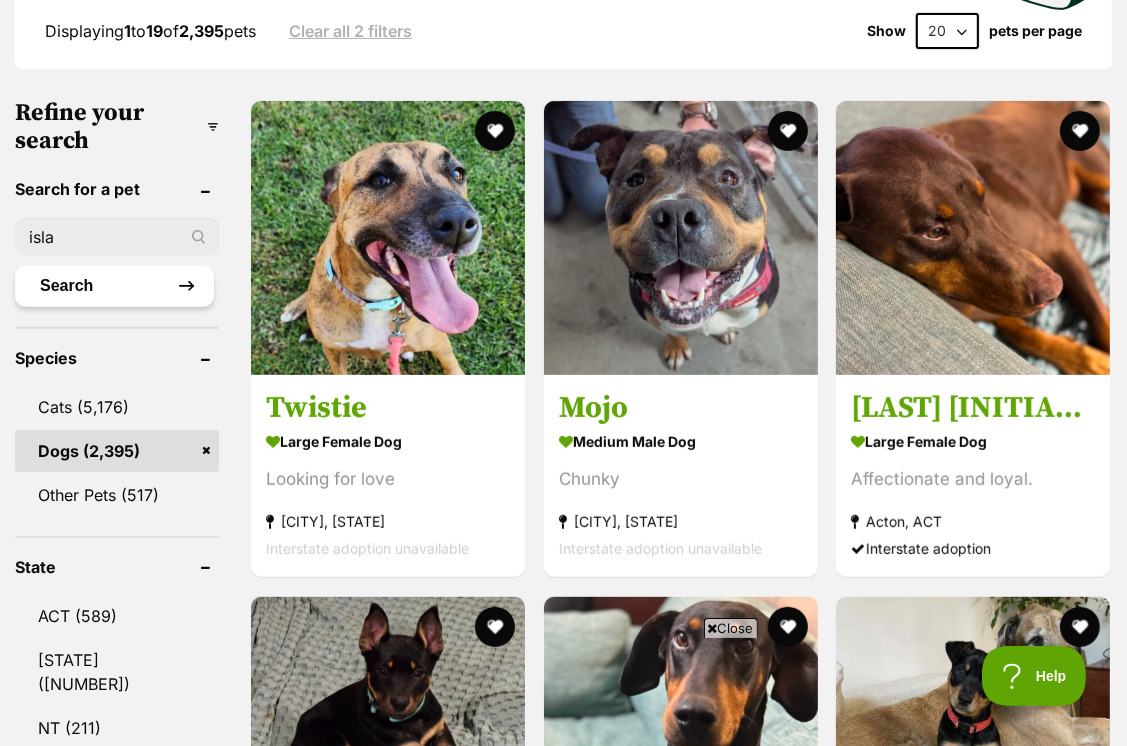 type on "isla" 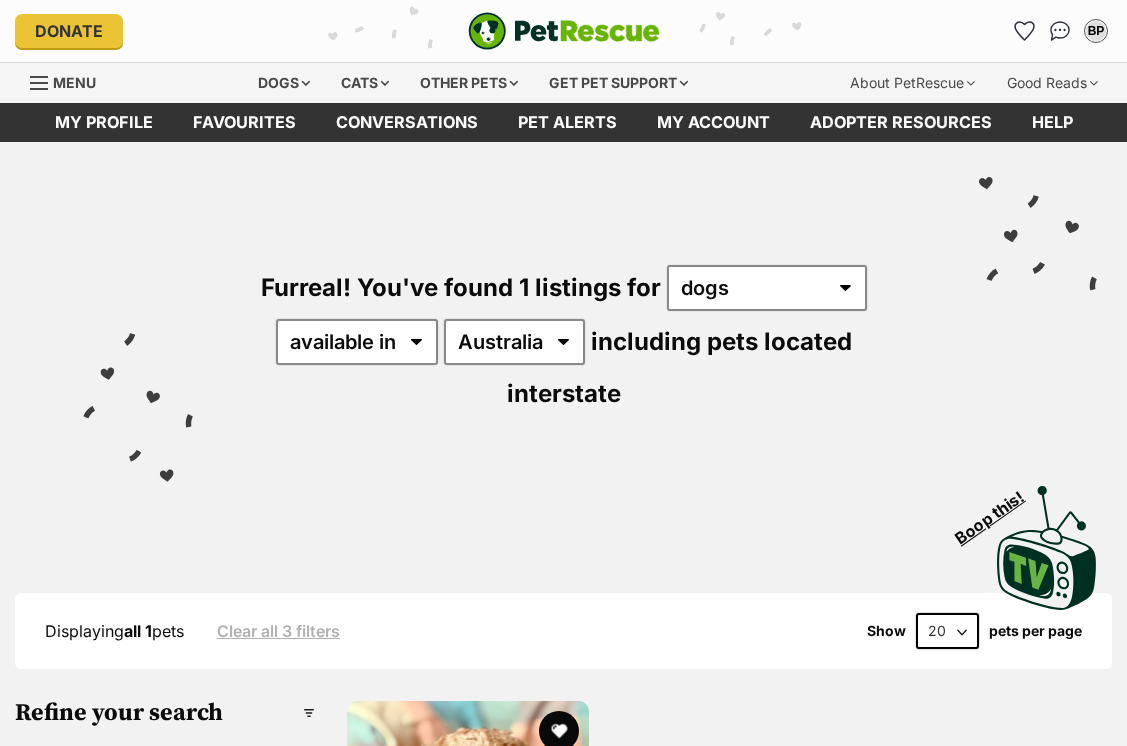 scroll, scrollTop: 94, scrollLeft: 0, axis: vertical 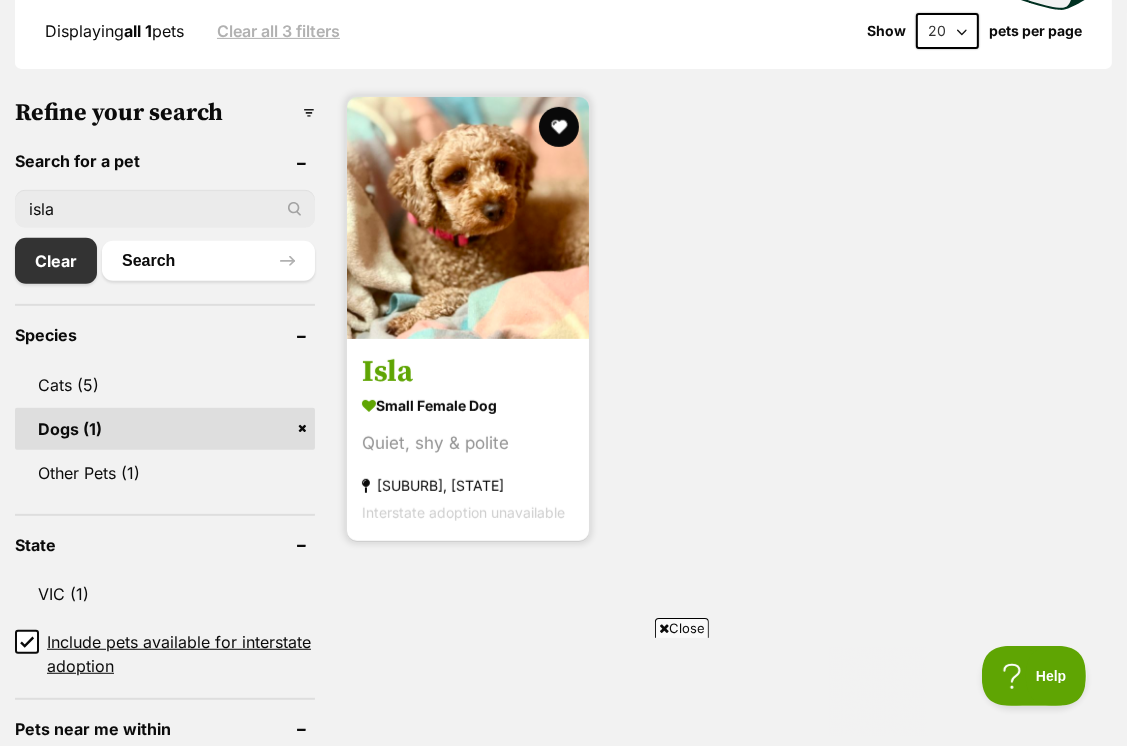 click at bounding box center [468, 218] 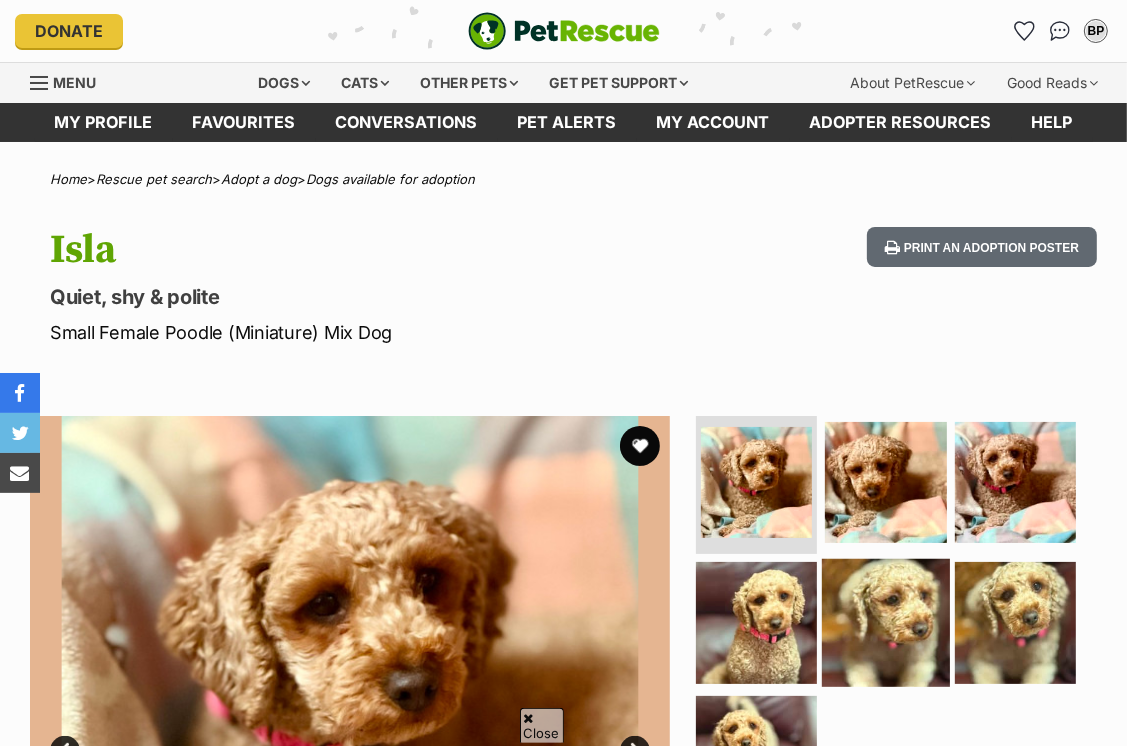 scroll, scrollTop: 103, scrollLeft: 0, axis: vertical 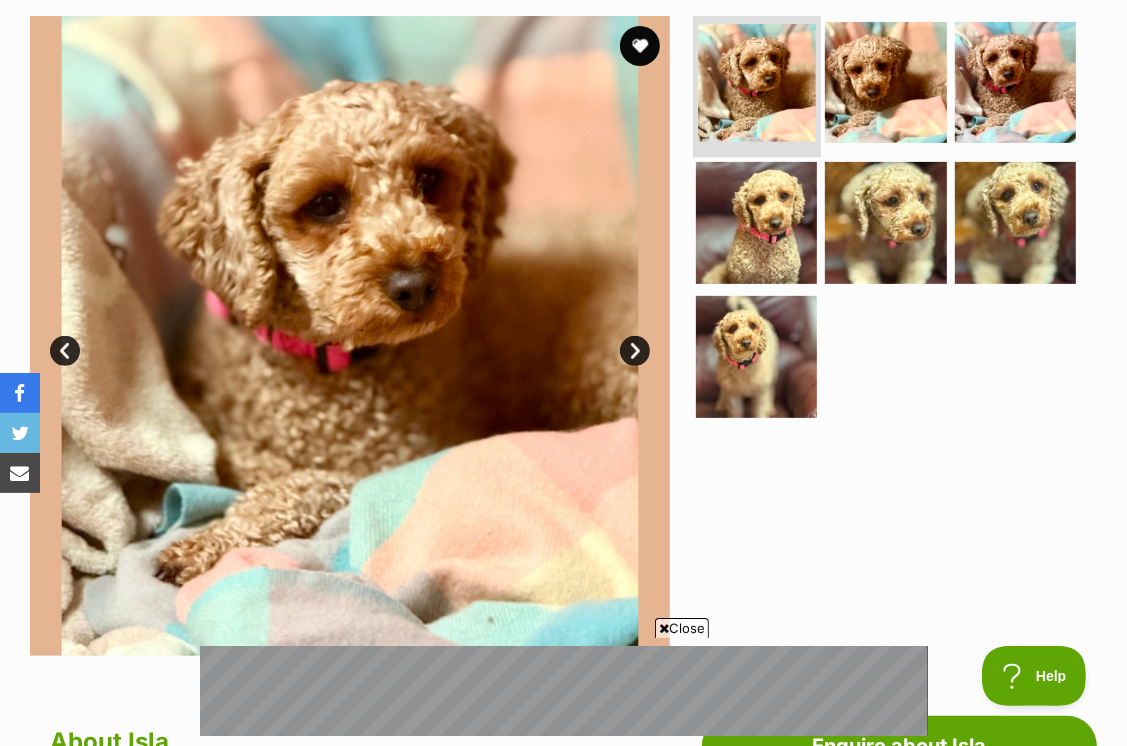 click at bounding box center (756, 82) 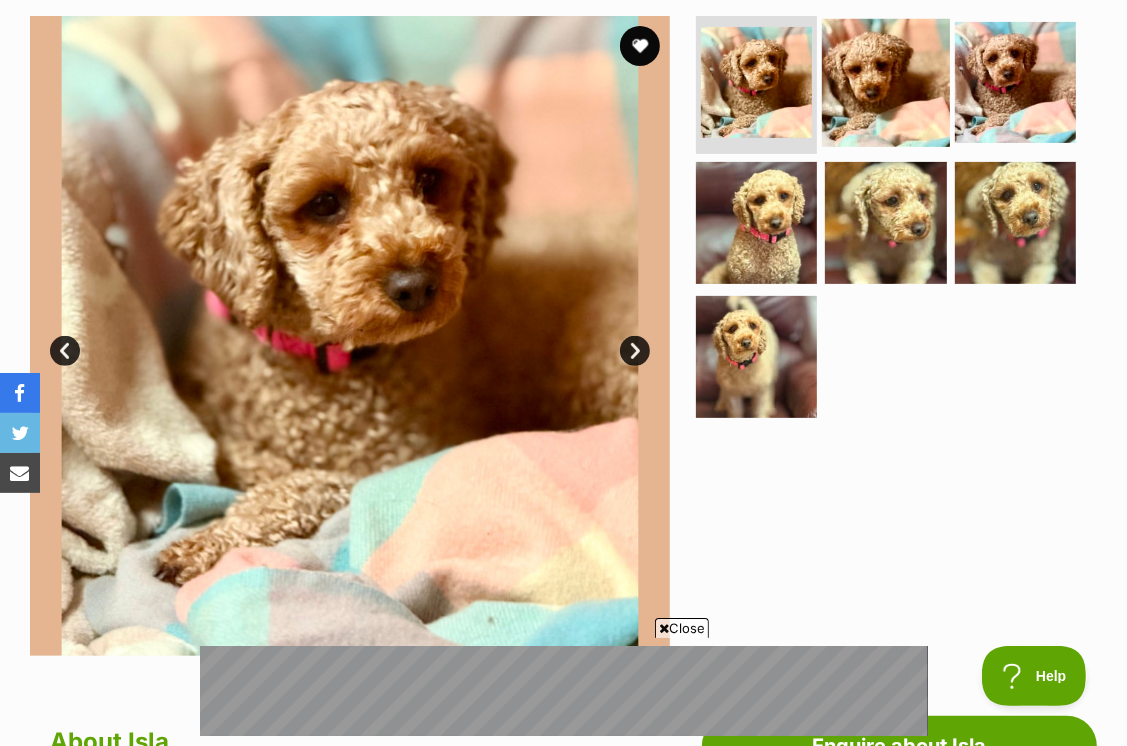 click at bounding box center [886, 82] 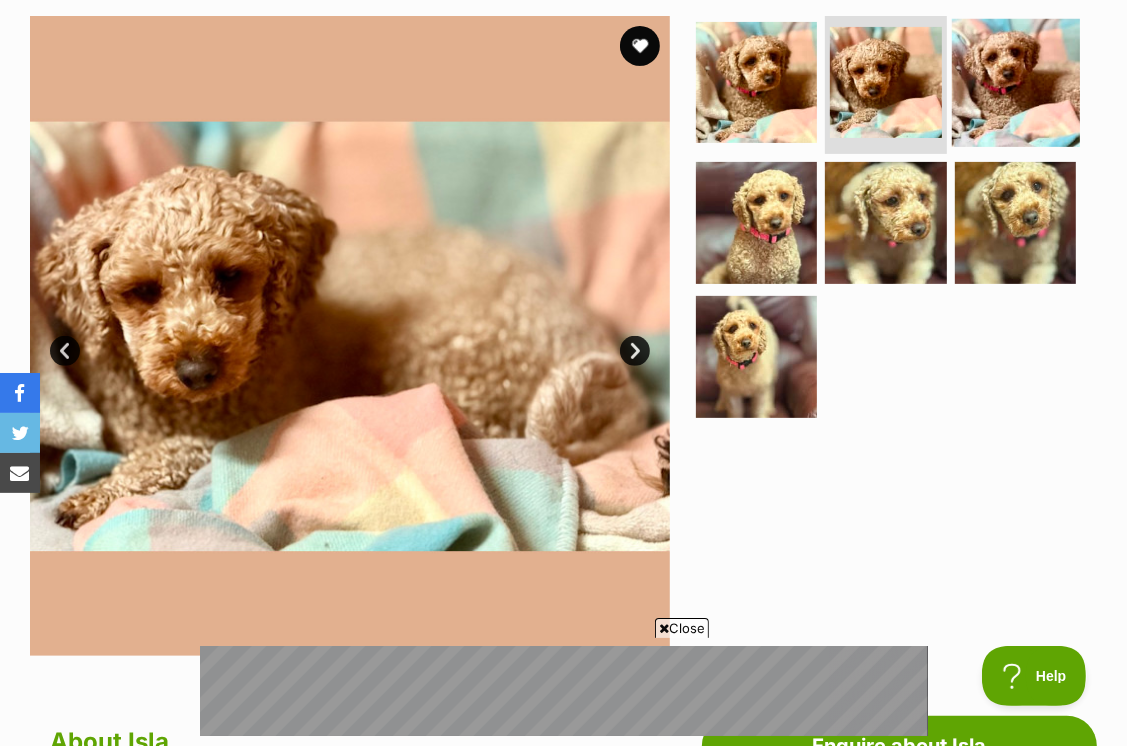 click at bounding box center [1016, 82] 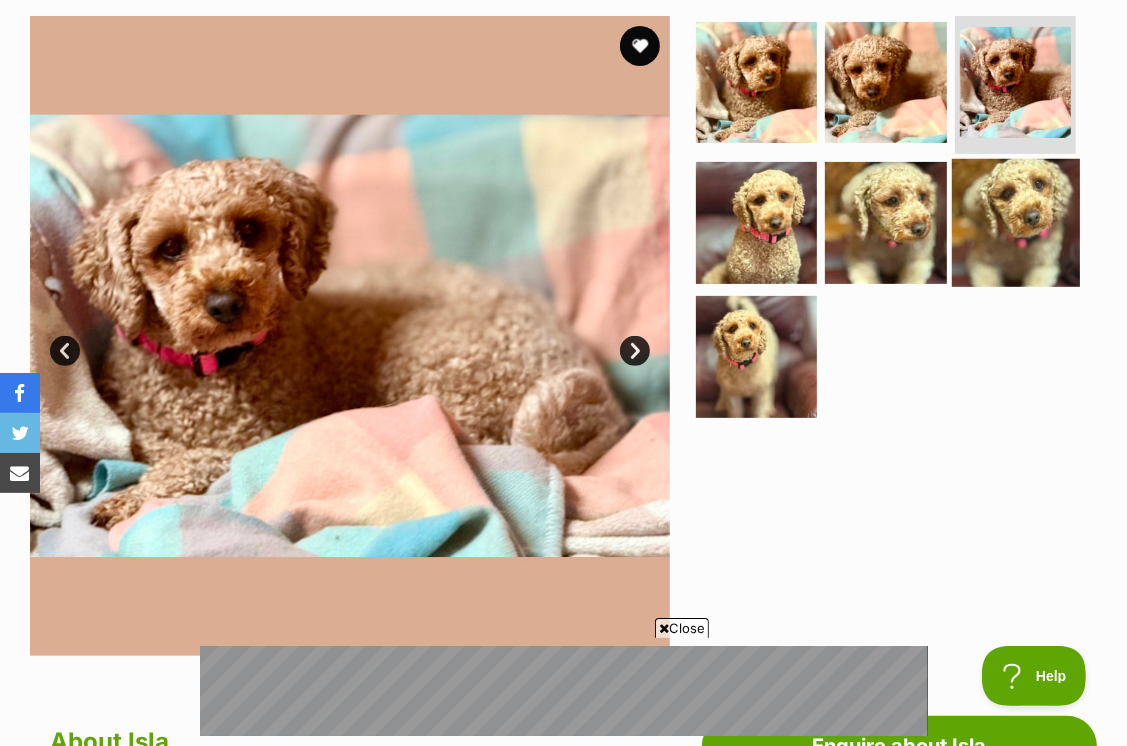 click at bounding box center (1016, 223) 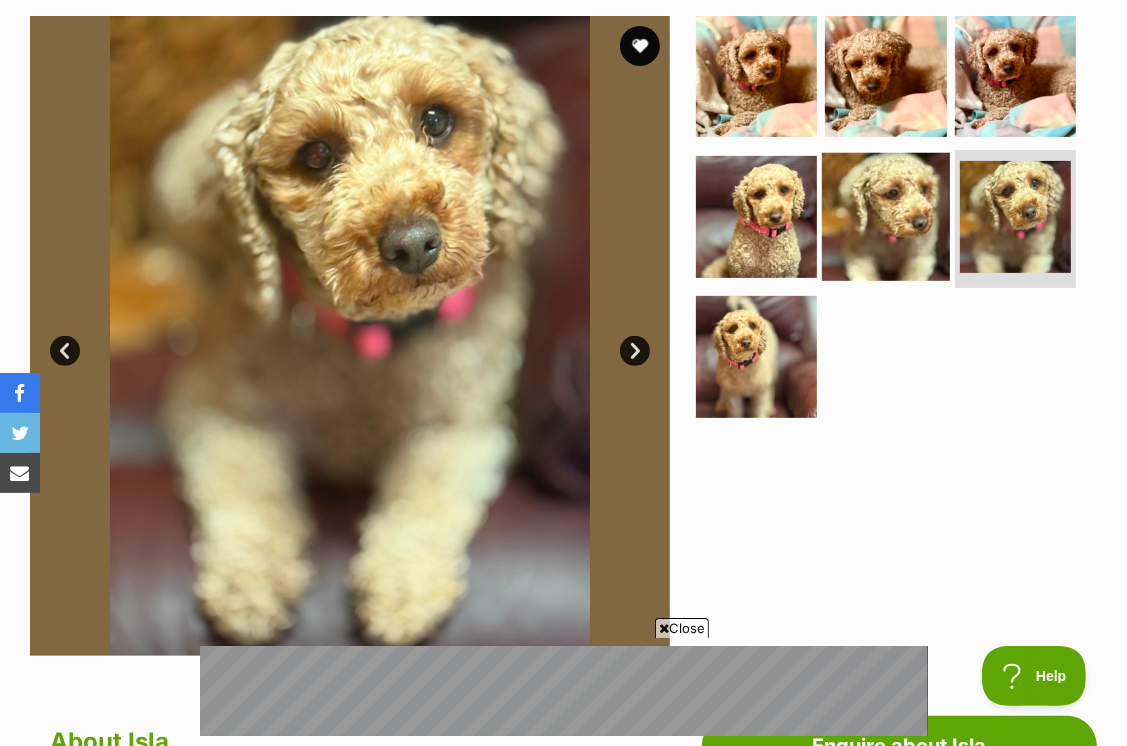 click at bounding box center (886, 217) 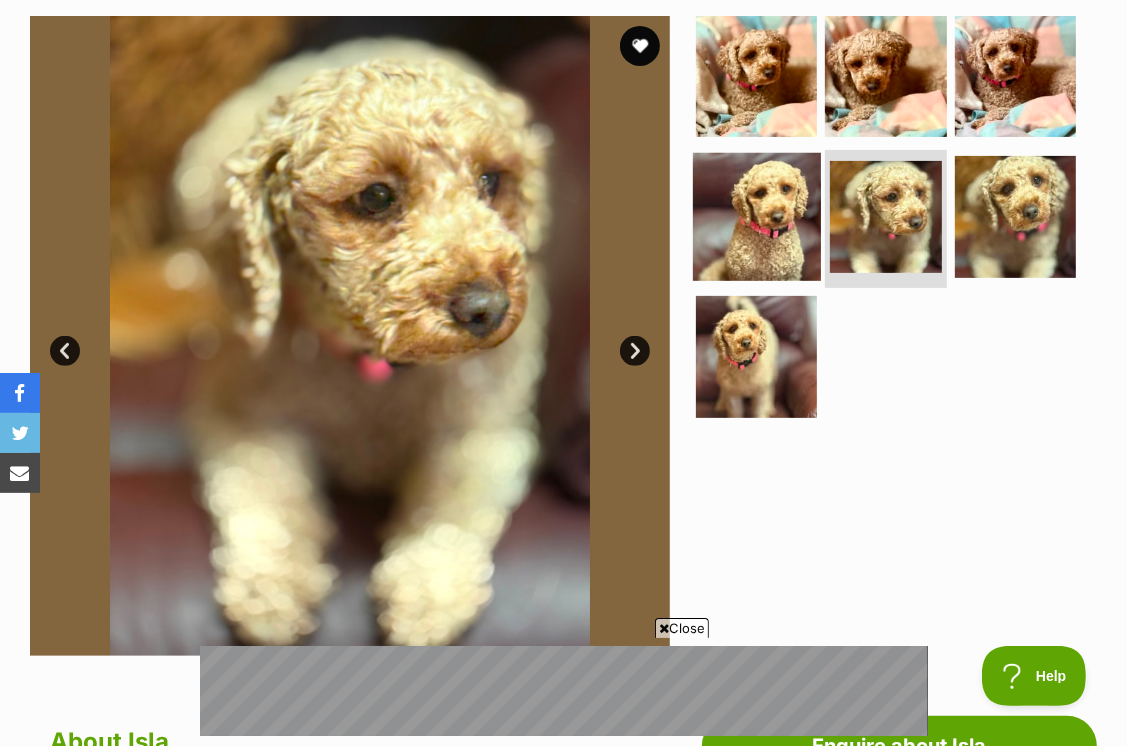click at bounding box center [756, 217] 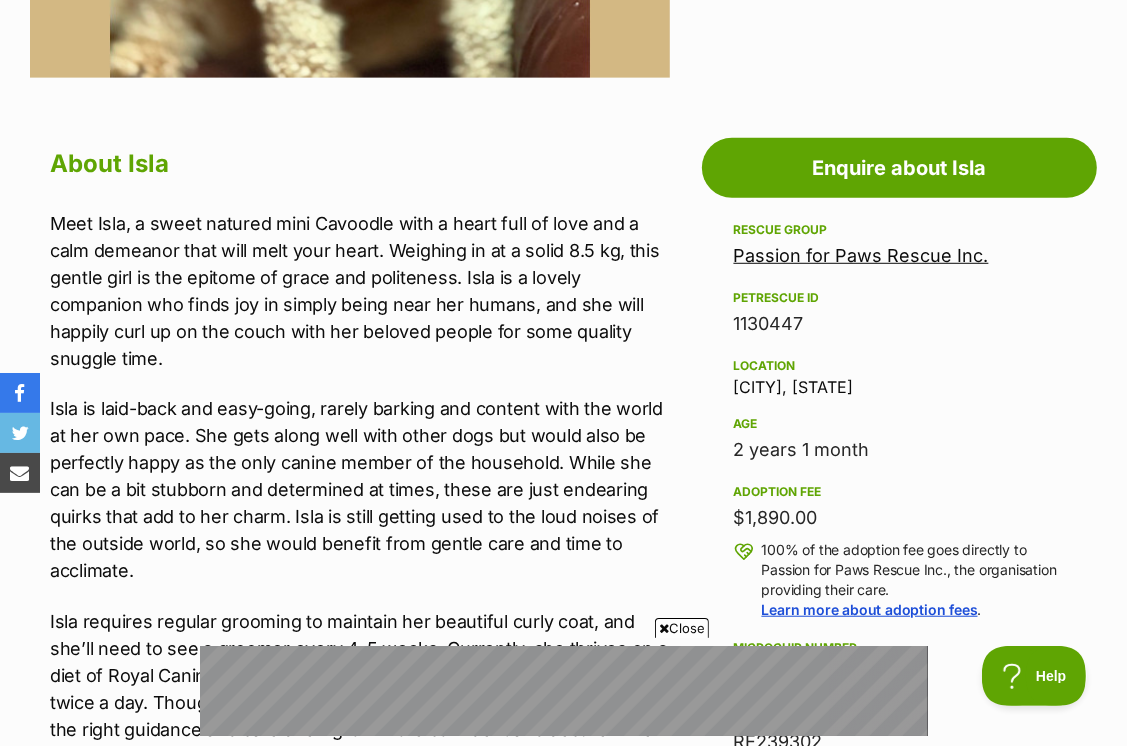 scroll, scrollTop: 996, scrollLeft: 0, axis: vertical 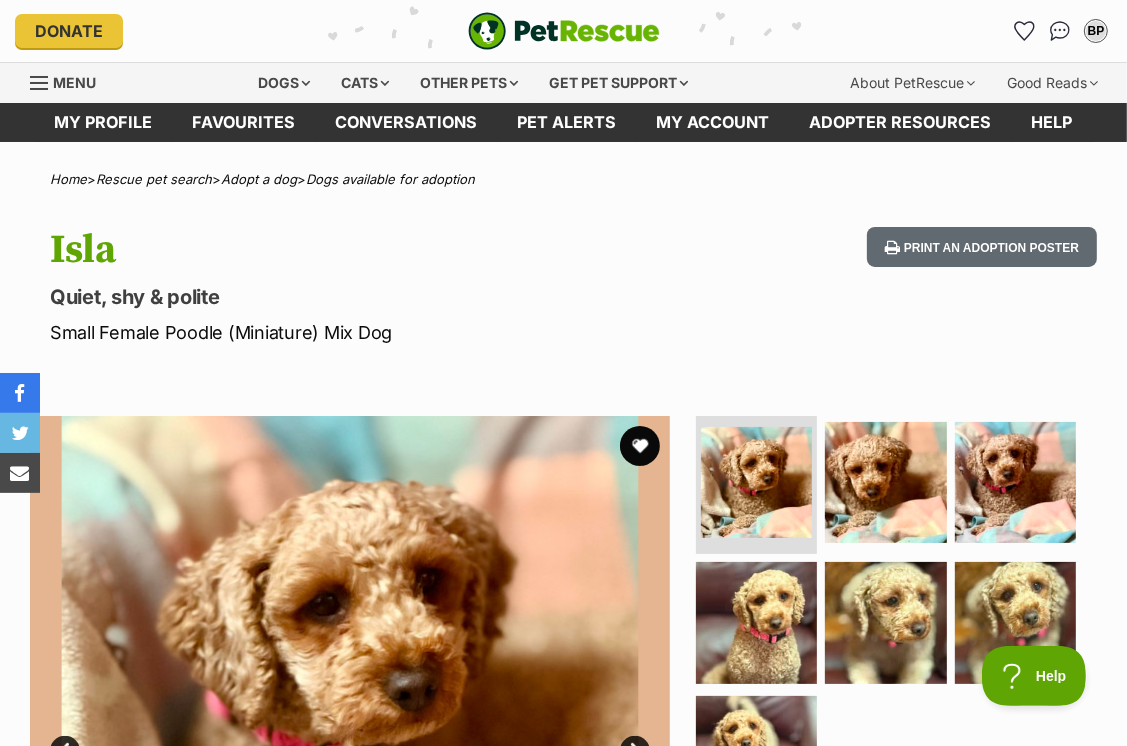 click at bounding box center (39, 83) 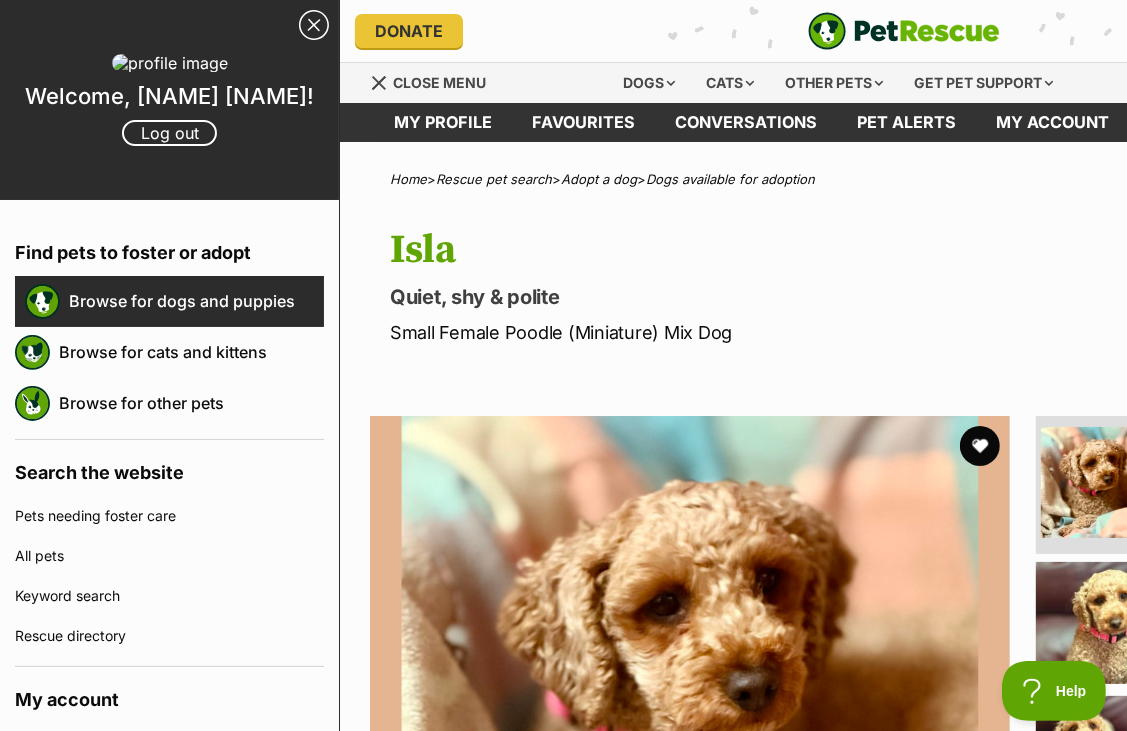 click on "Browse for dogs and puppies" at bounding box center (196, 301) 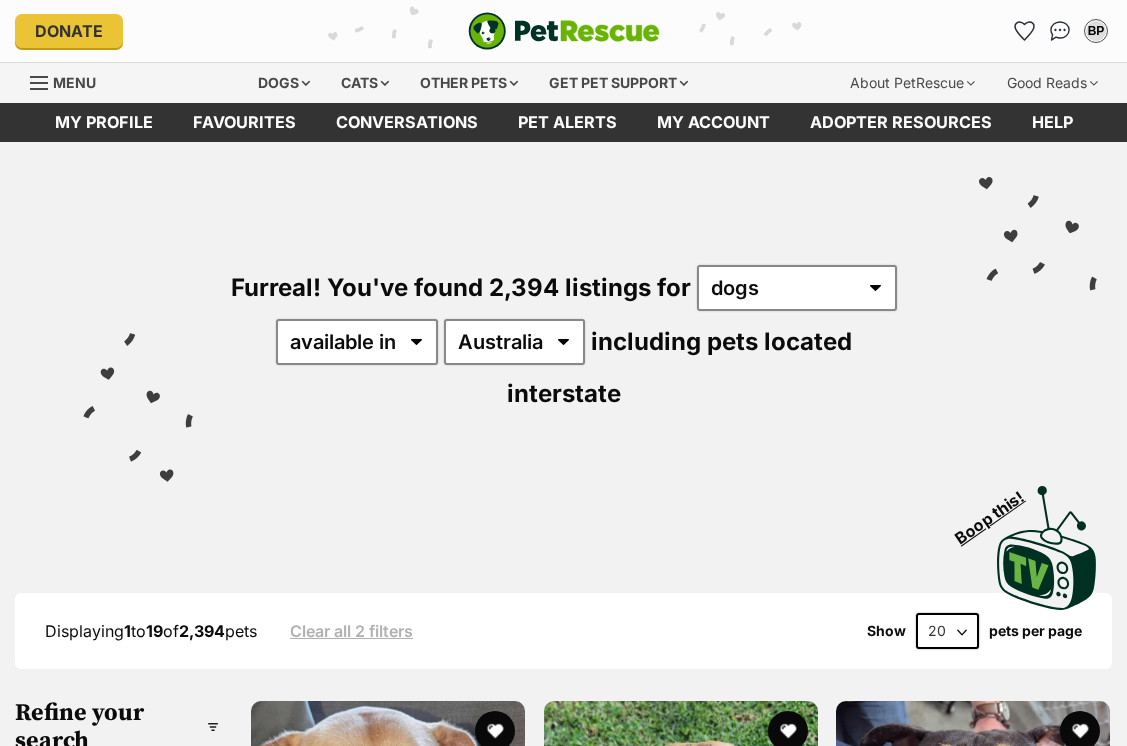scroll, scrollTop: 0, scrollLeft: 0, axis: both 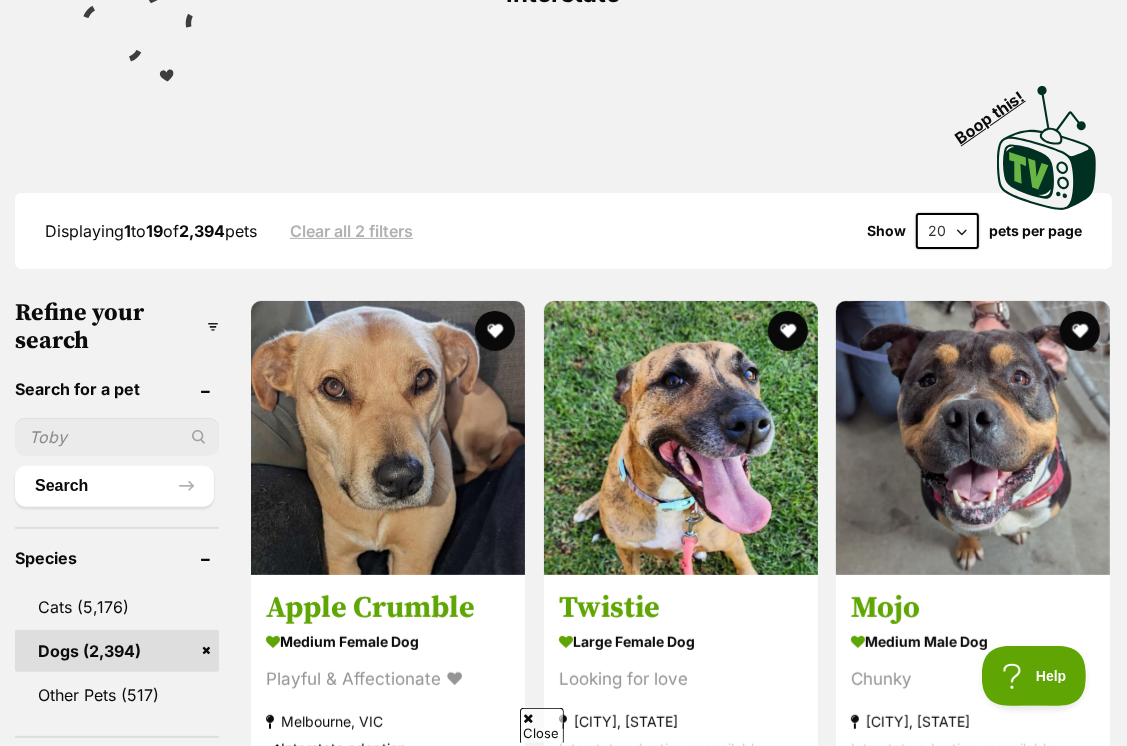 click at bounding box center (117, 437) 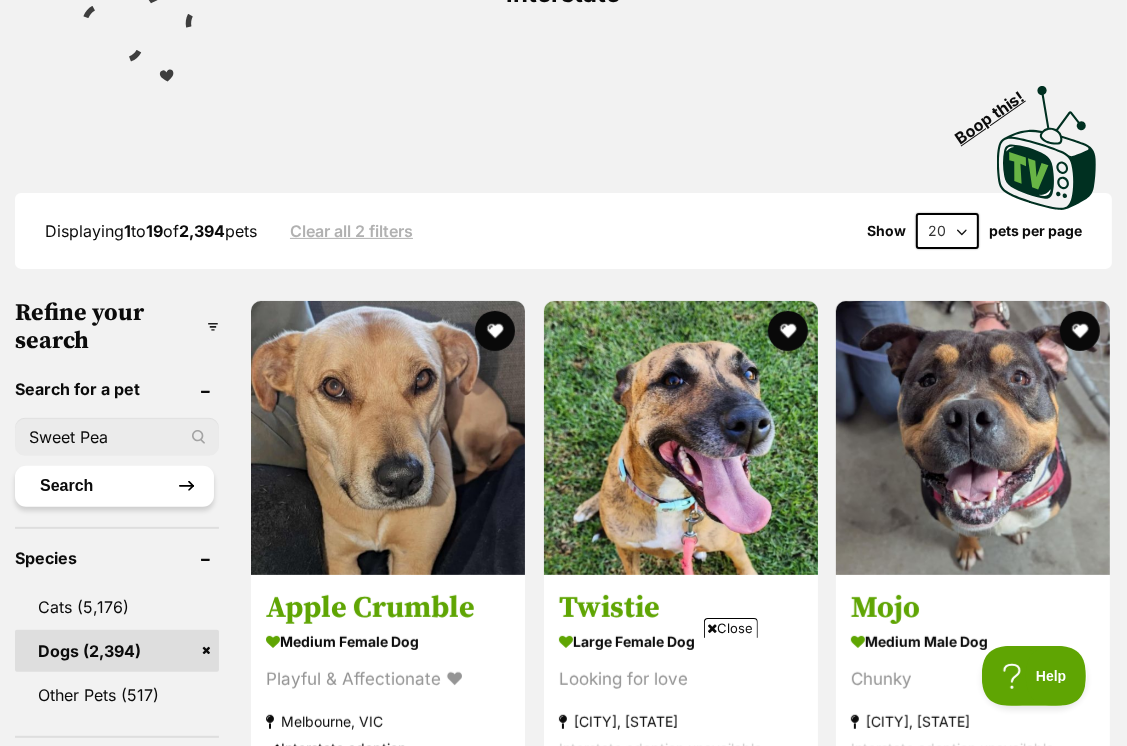 type on "Sweet Pea" 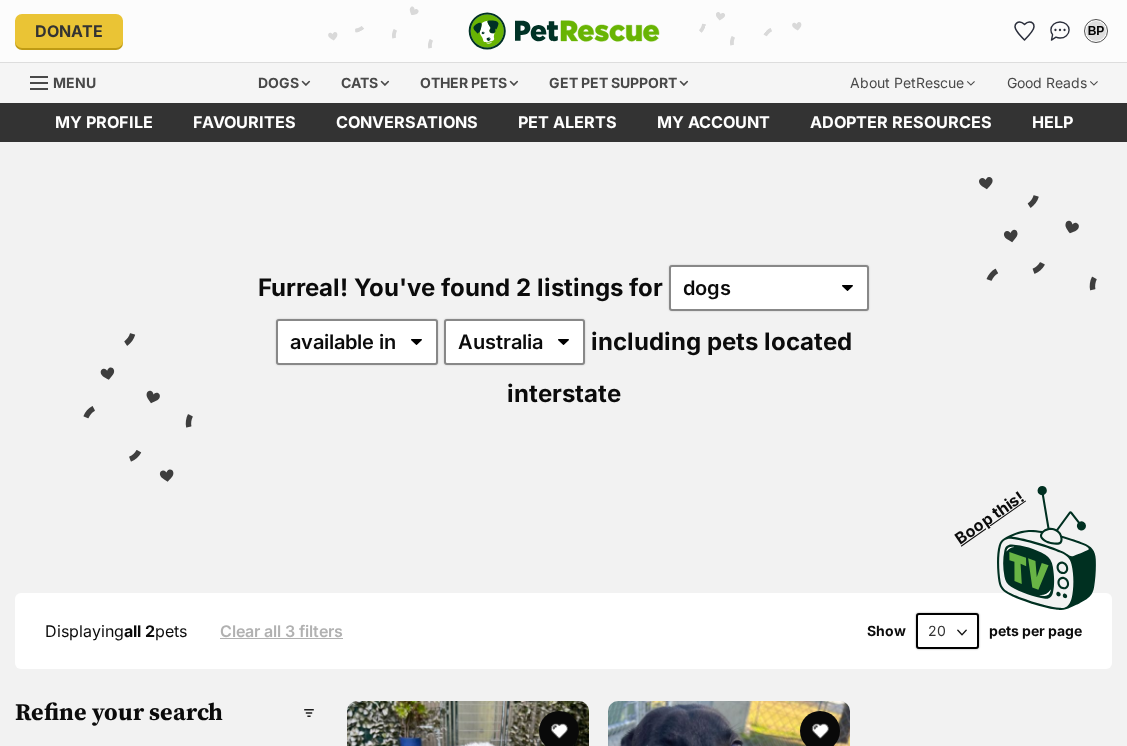 scroll, scrollTop: 0, scrollLeft: 0, axis: both 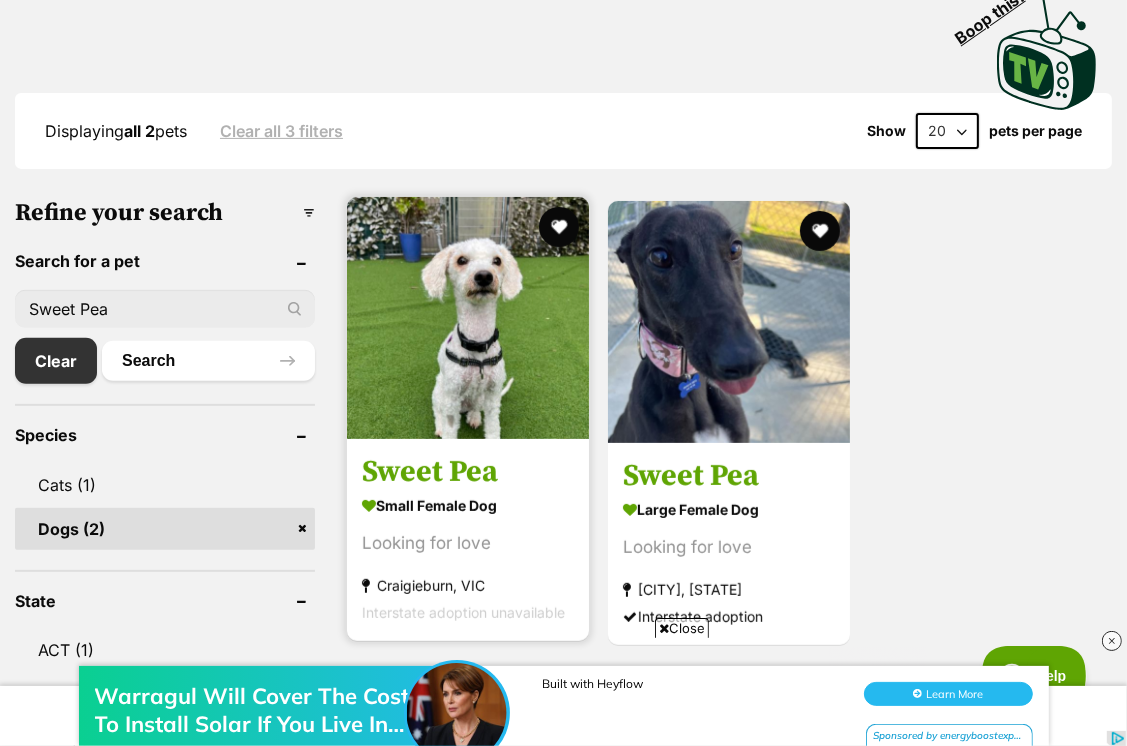 click at bounding box center (468, 318) 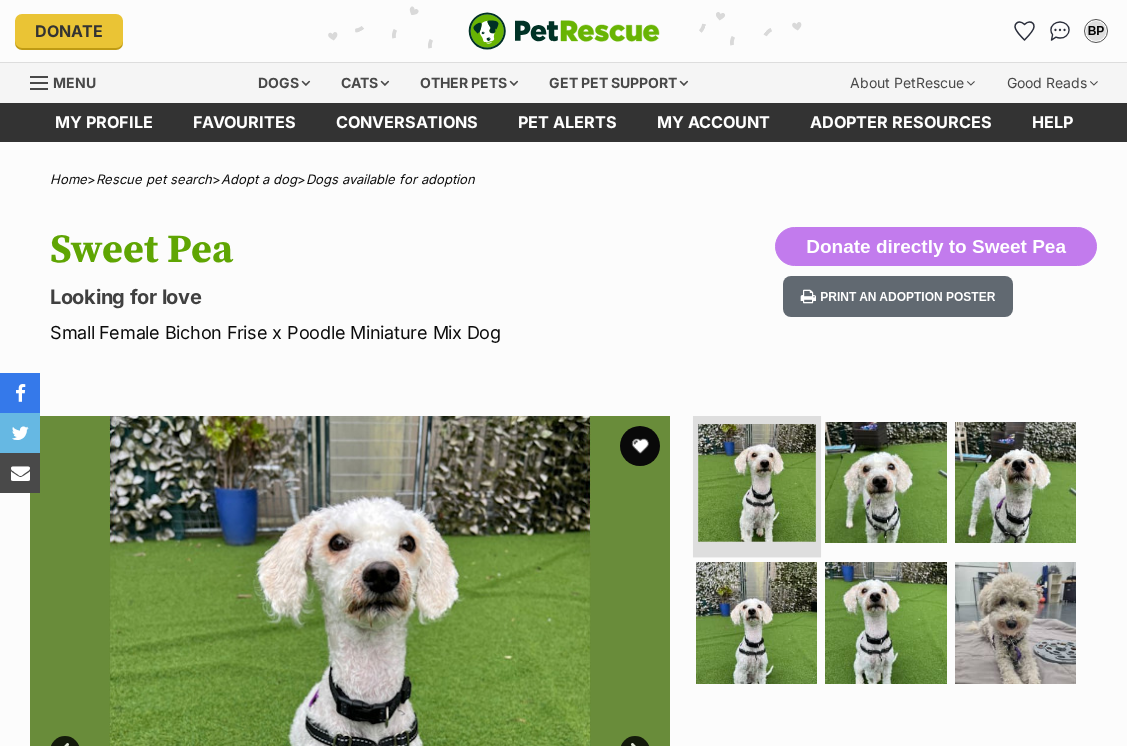 scroll, scrollTop: 0, scrollLeft: 0, axis: both 